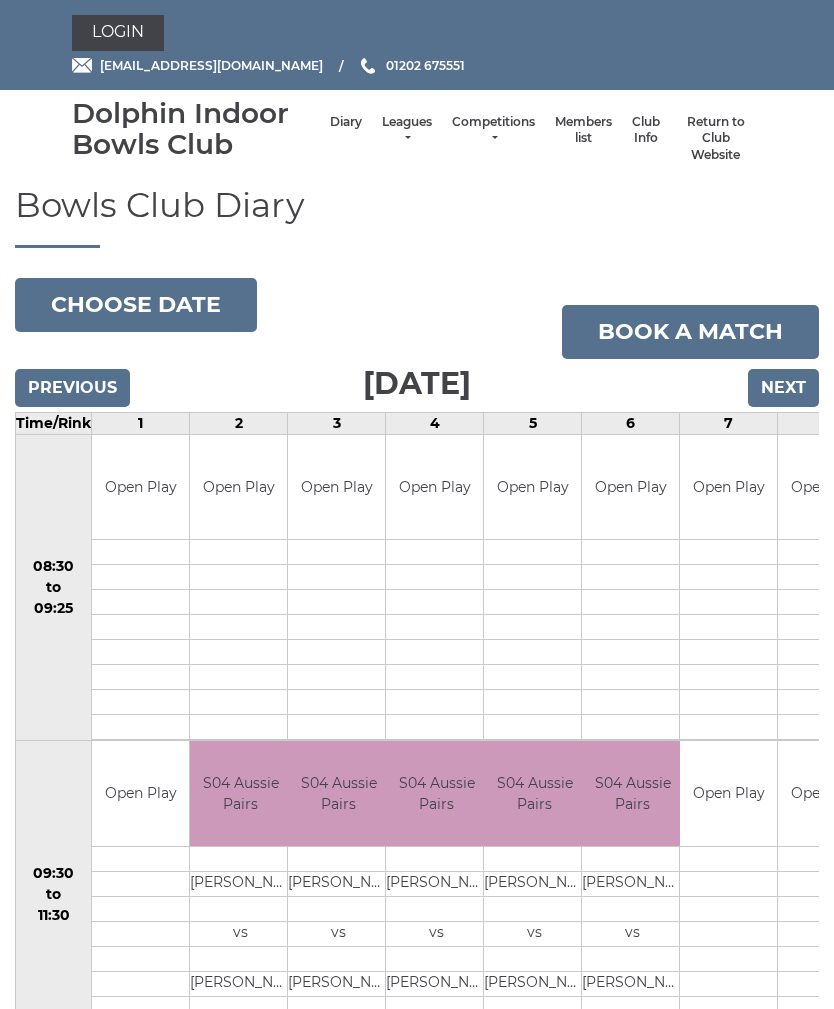 scroll, scrollTop: 0, scrollLeft: 0, axis: both 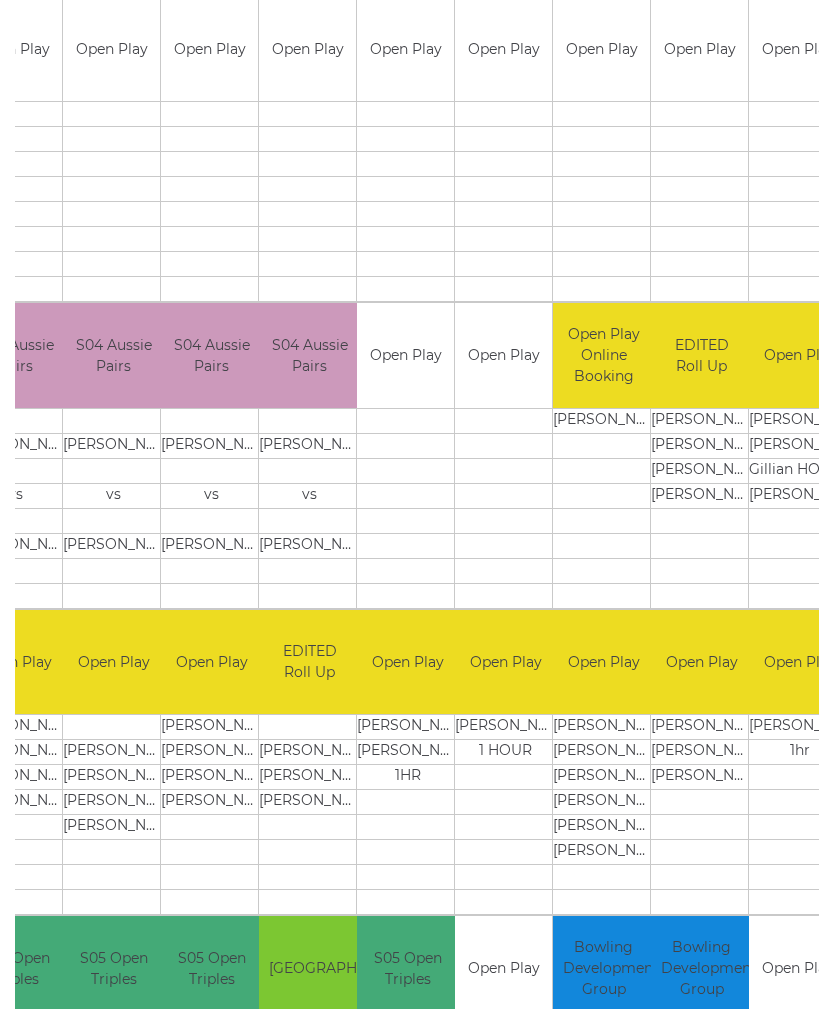 click at bounding box center [701, 545] 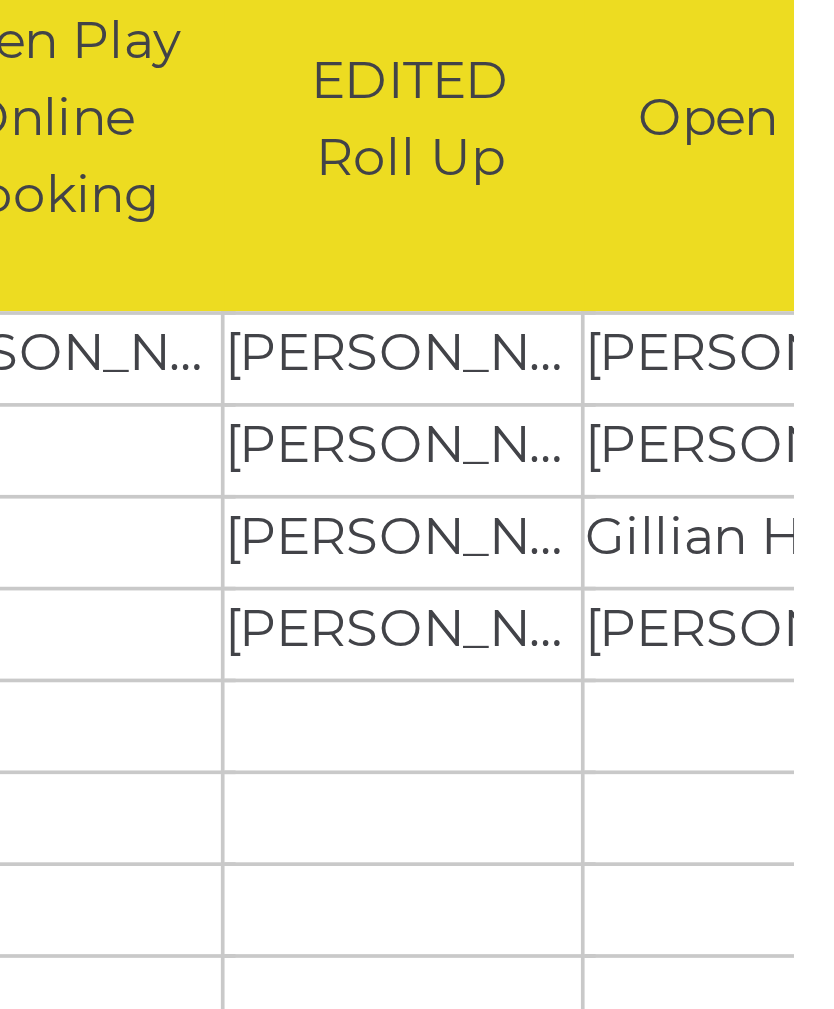 scroll, scrollTop: 0, scrollLeft: 317, axis: horizontal 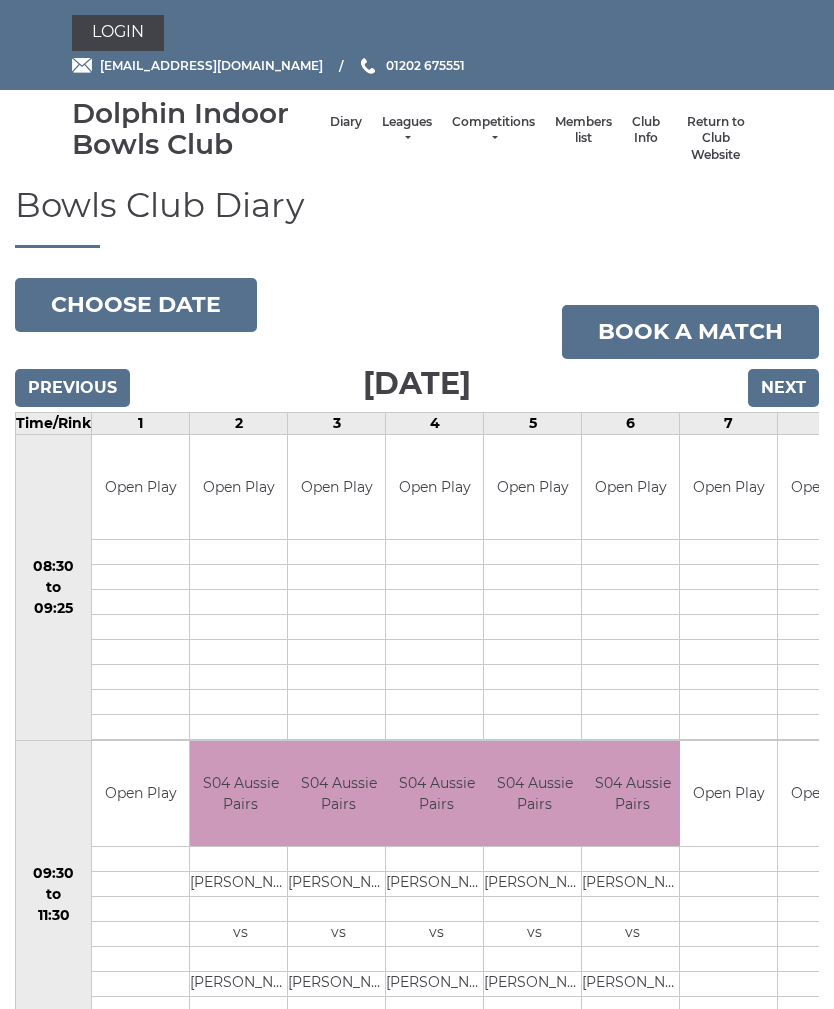 click at bounding box center (728, 552) 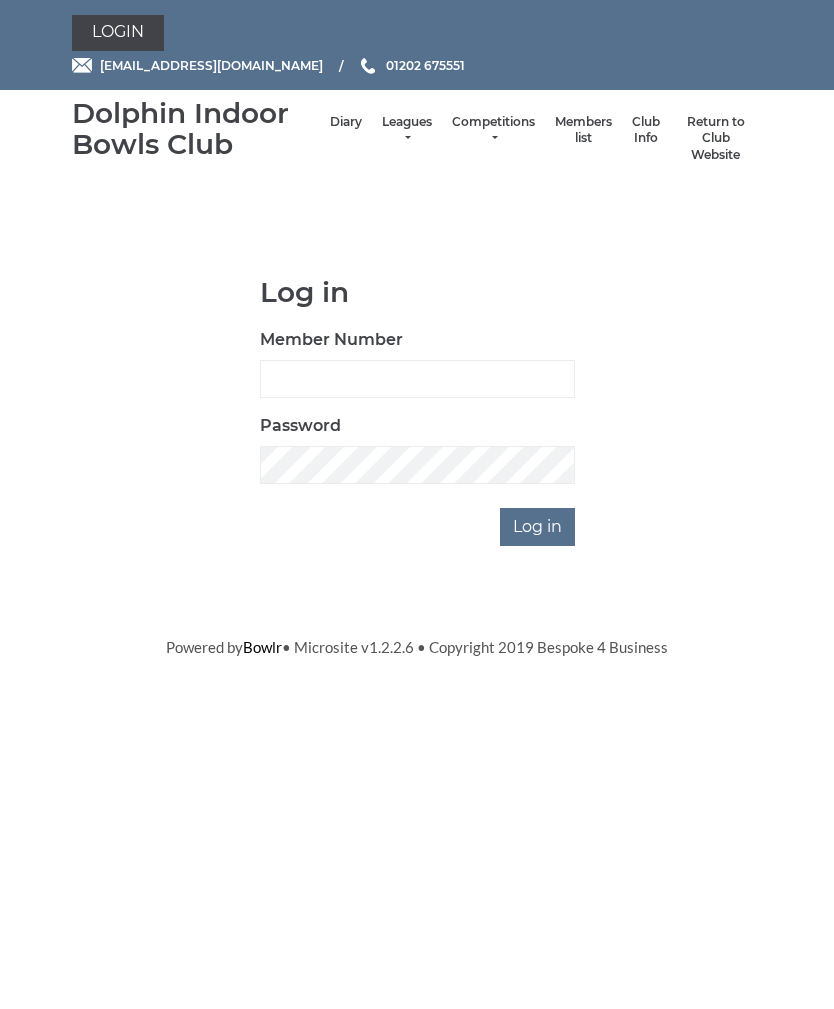 scroll, scrollTop: 0, scrollLeft: 0, axis: both 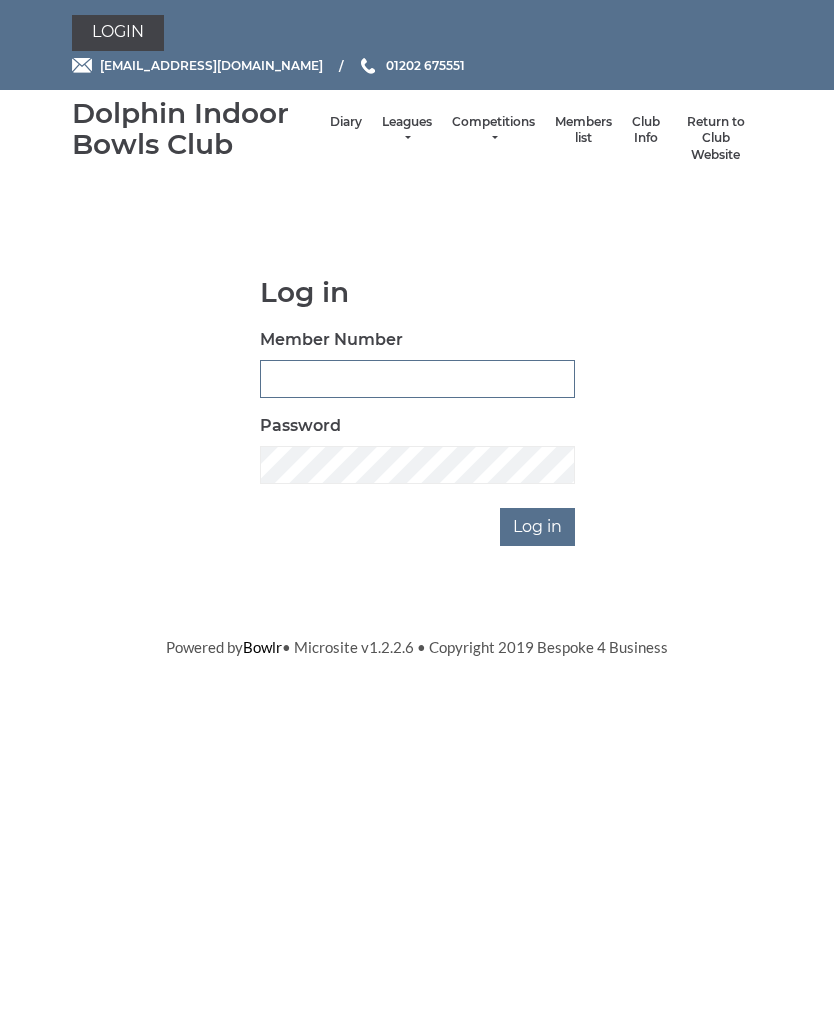 click on "Member Number" at bounding box center (417, 379) 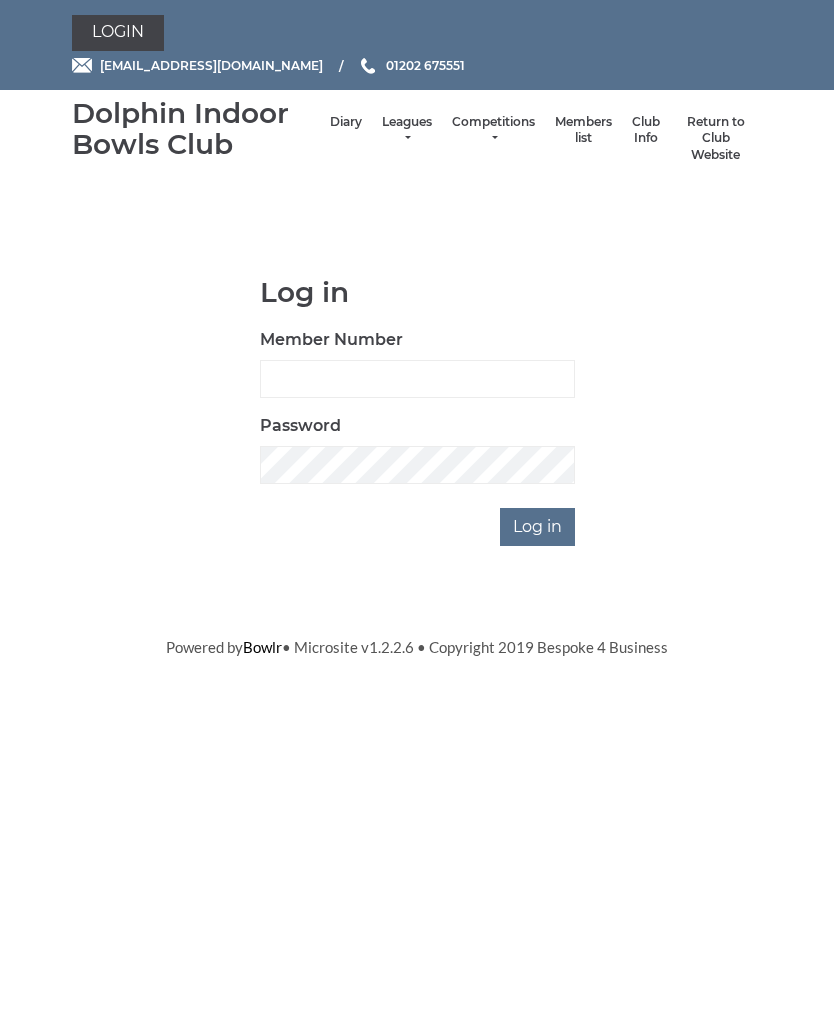 scroll, scrollTop: 0, scrollLeft: 0, axis: both 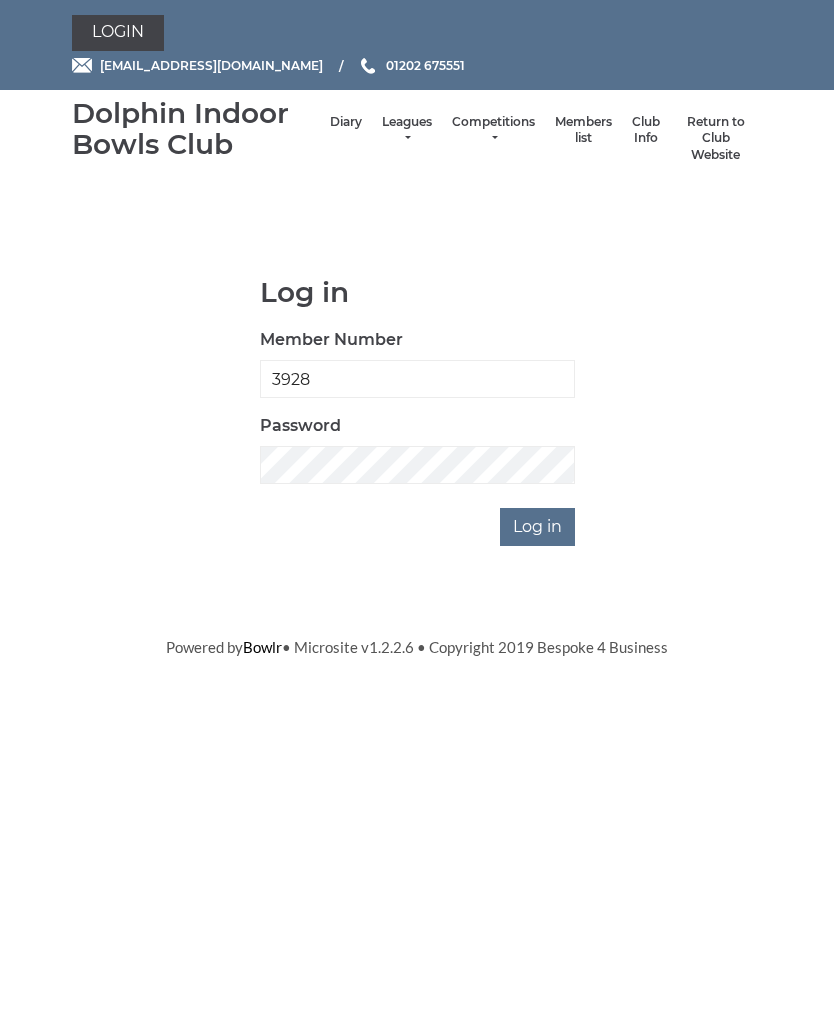 type on "3928" 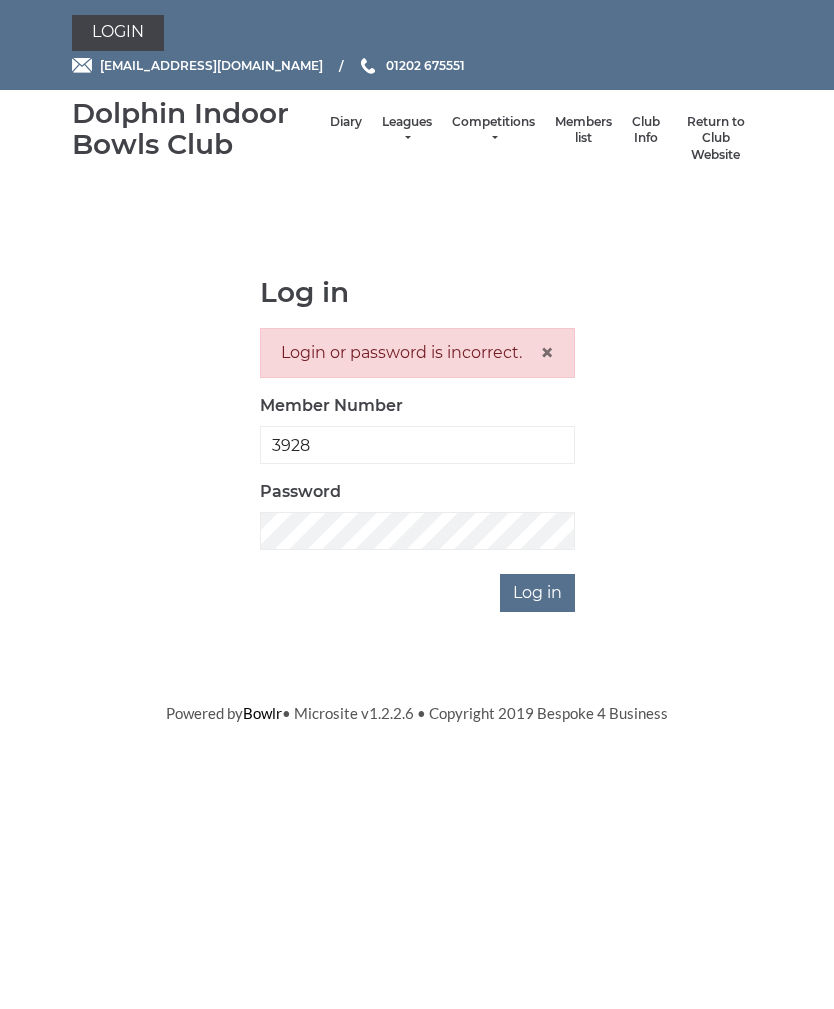 scroll, scrollTop: 0, scrollLeft: 0, axis: both 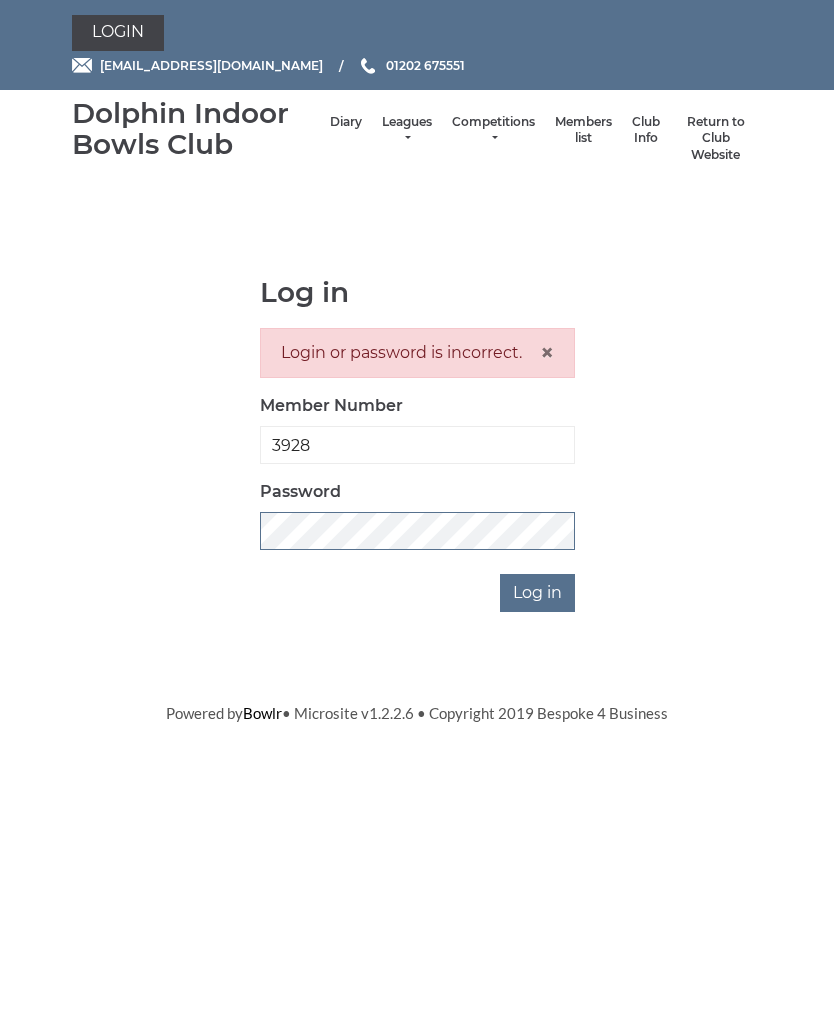 click on "Log in" at bounding box center [537, 593] 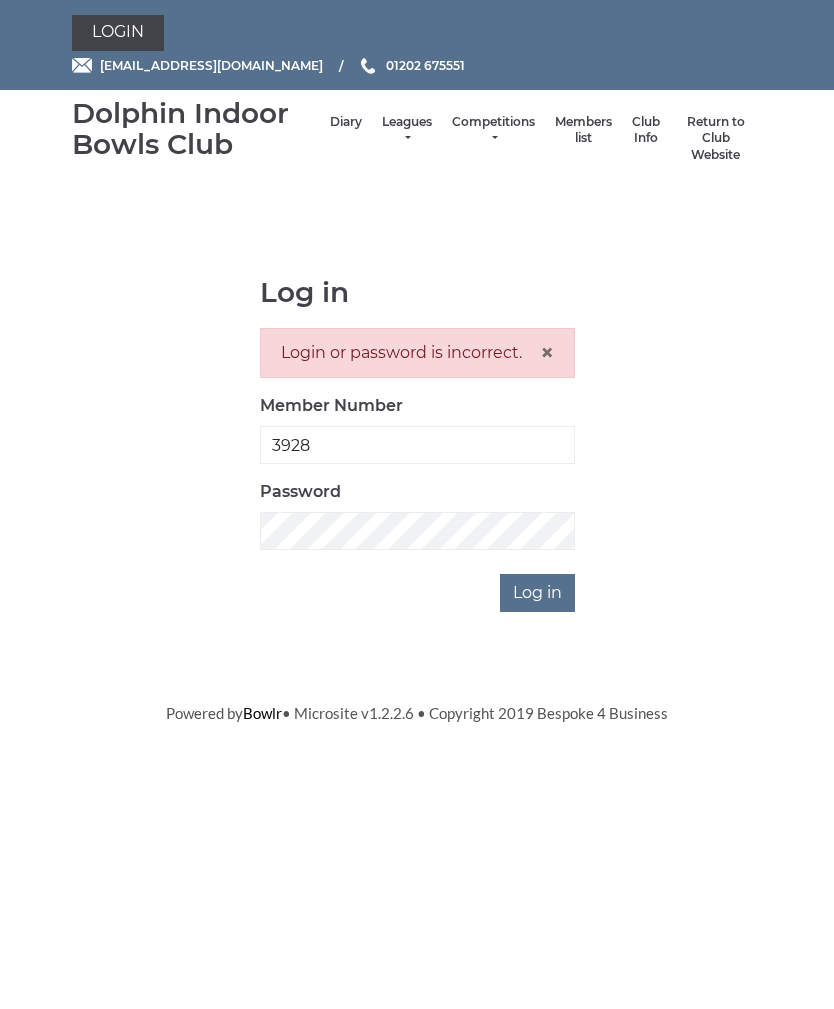 scroll, scrollTop: 0, scrollLeft: 0, axis: both 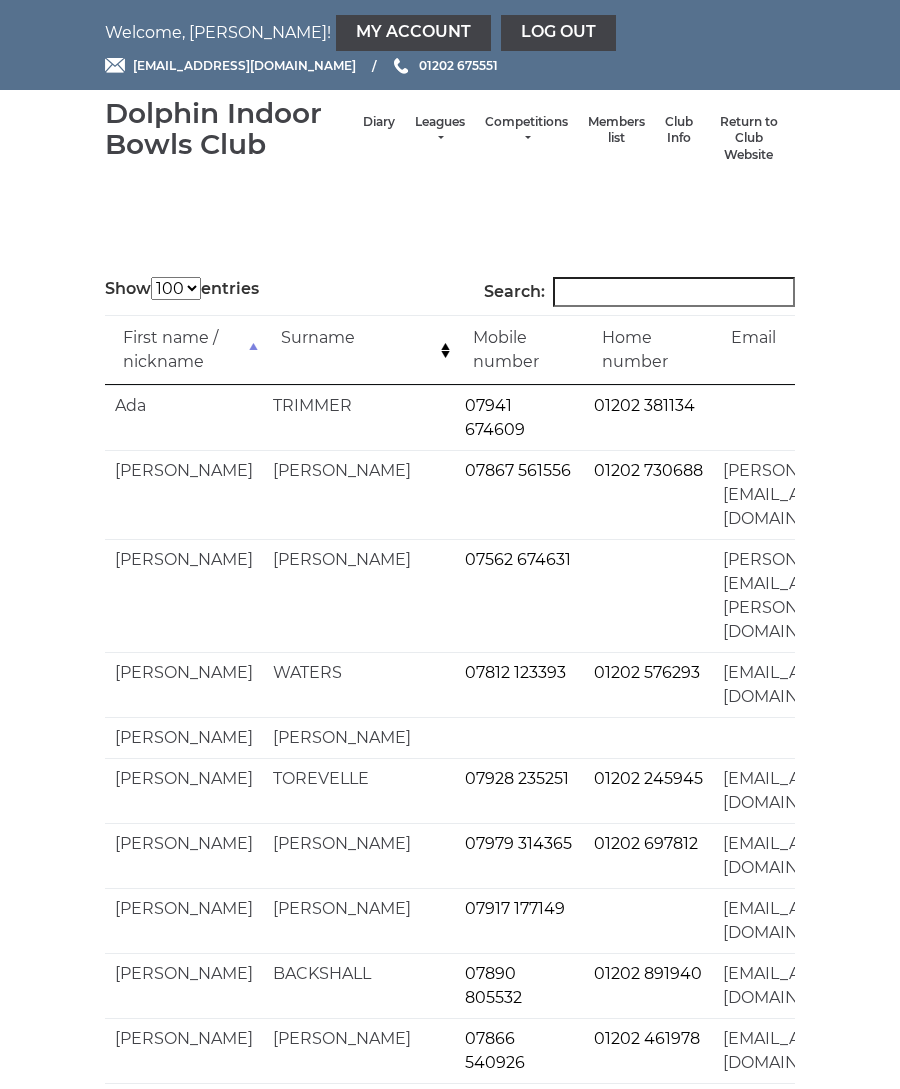 select on "100" 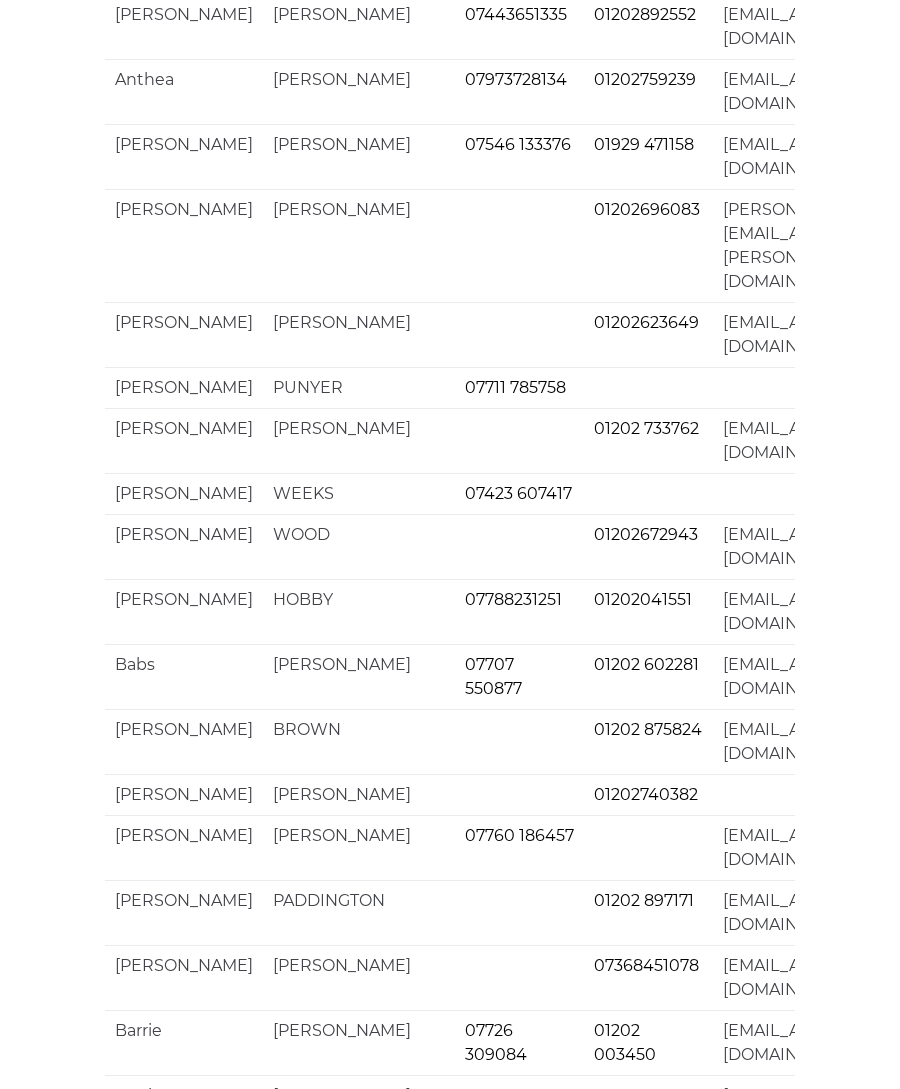 scroll, scrollTop: 4749, scrollLeft: 0, axis: vertical 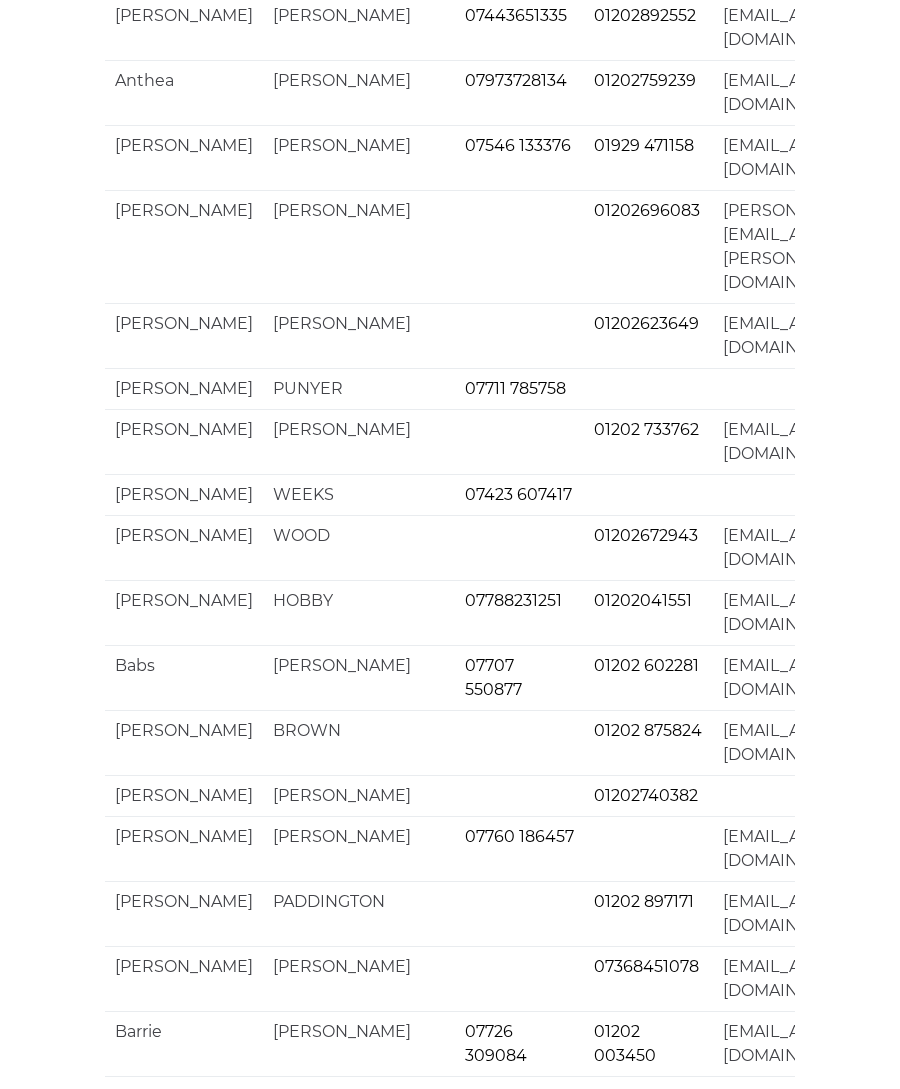 click on "2" at bounding box center [471, 2390] 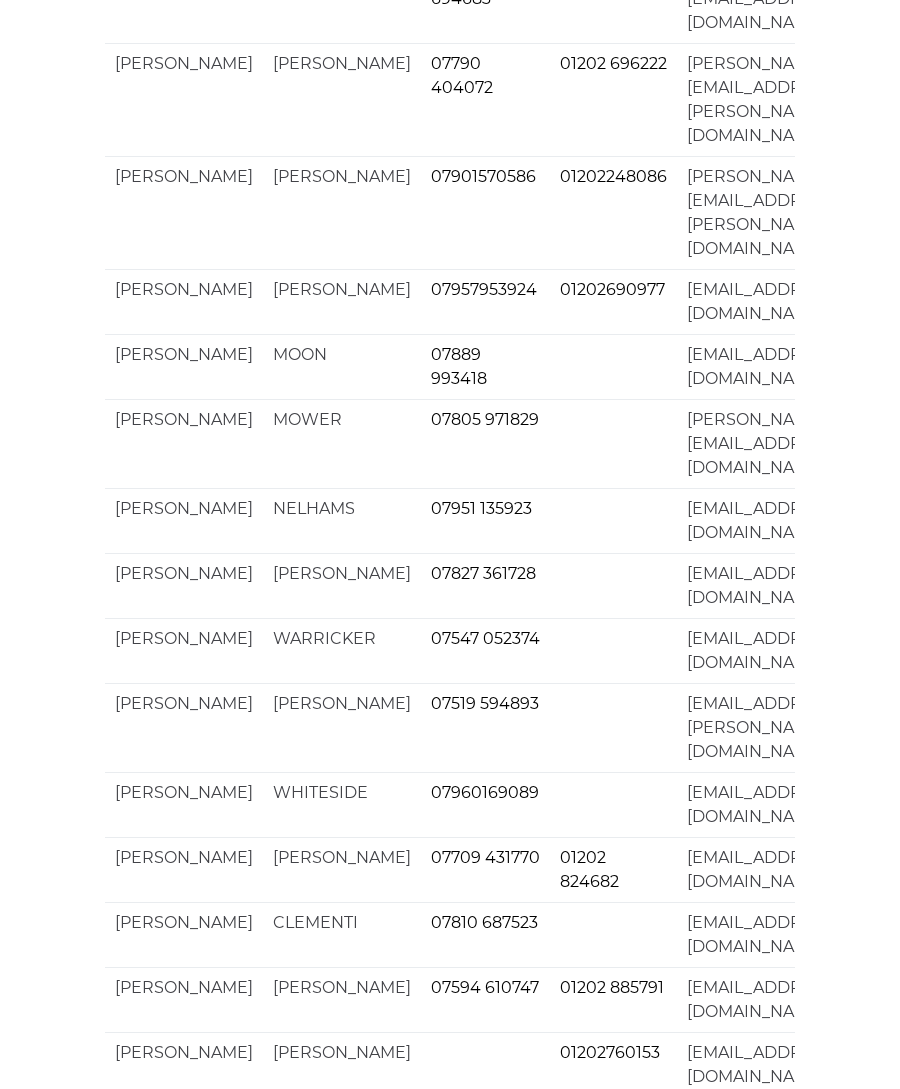 click on "3" at bounding box center (516, 2822) 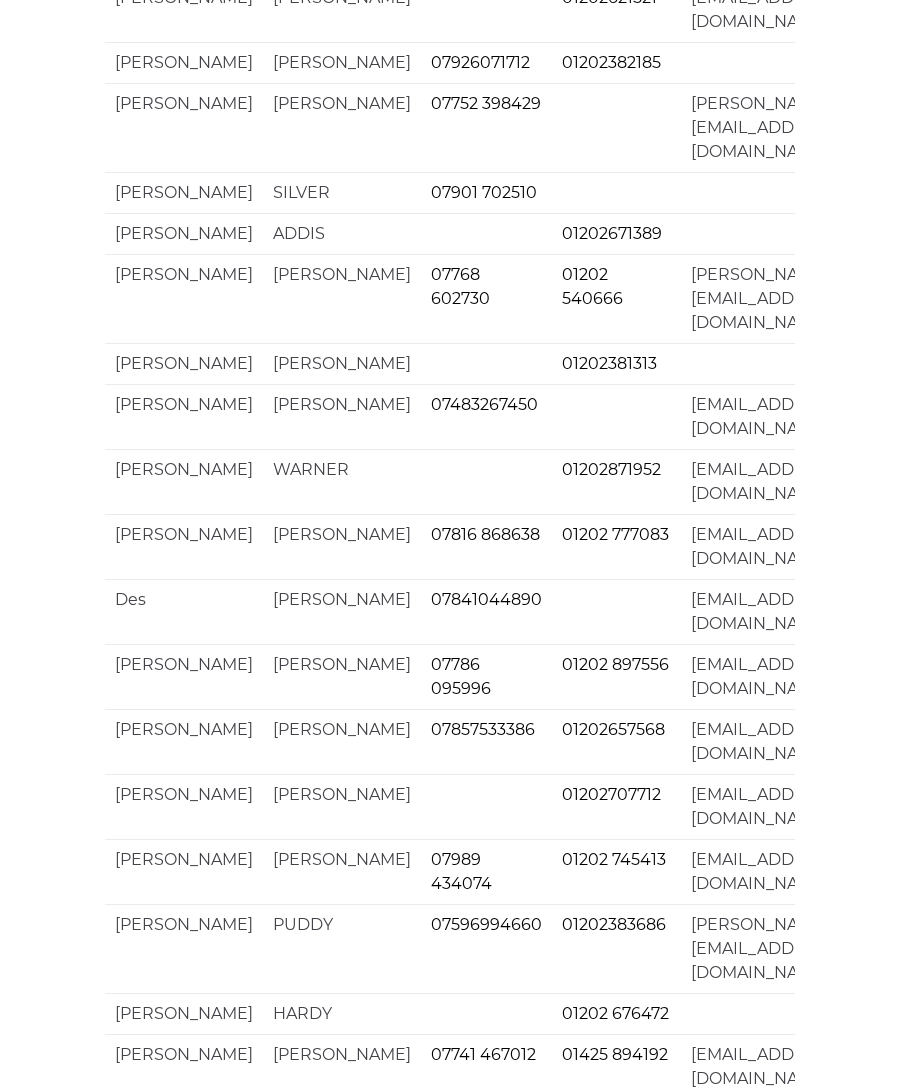 scroll, scrollTop: 4605, scrollLeft: 0, axis: vertical 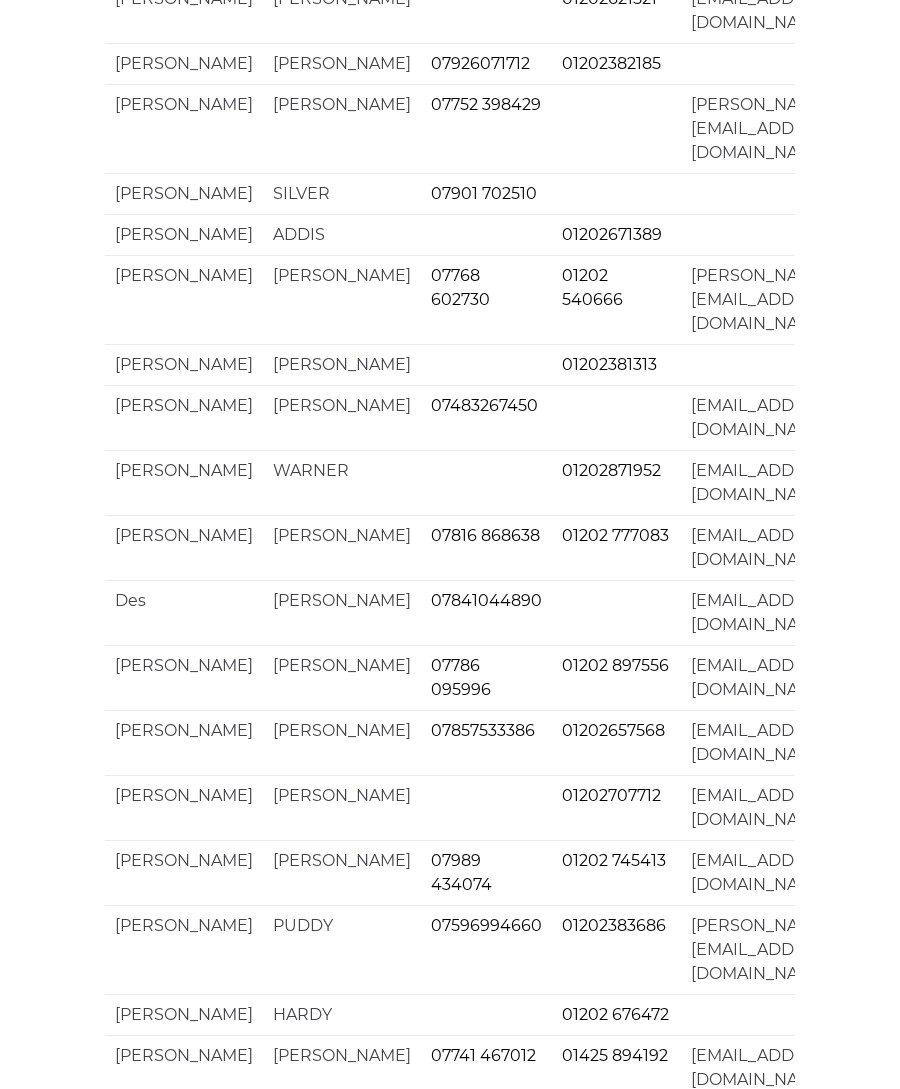 click on "Powered by  Bowlr  • Microsite v1.2.2.6 • Copyright 2019 Bespoke 4 Business" at bounding box center [450, 2752] 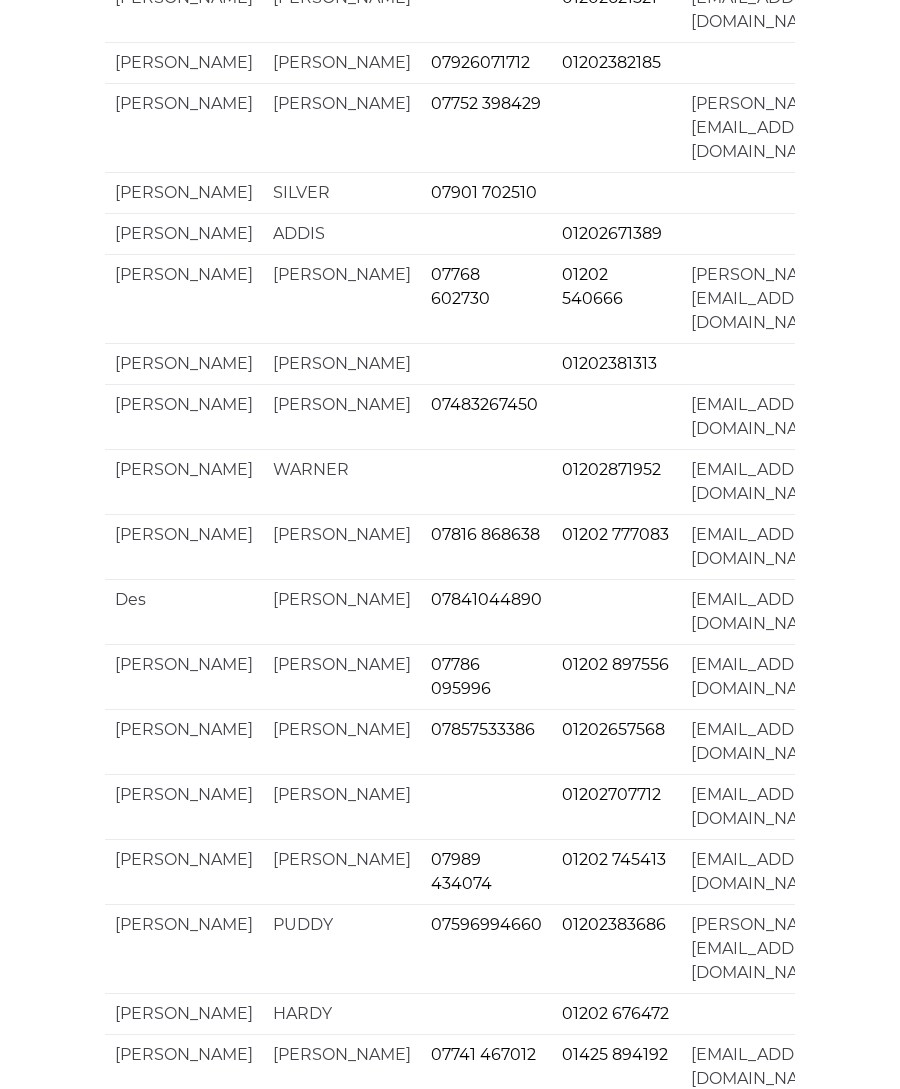 scroll, scrollTop: 4605, scrollLeft: 0, axis: vertical 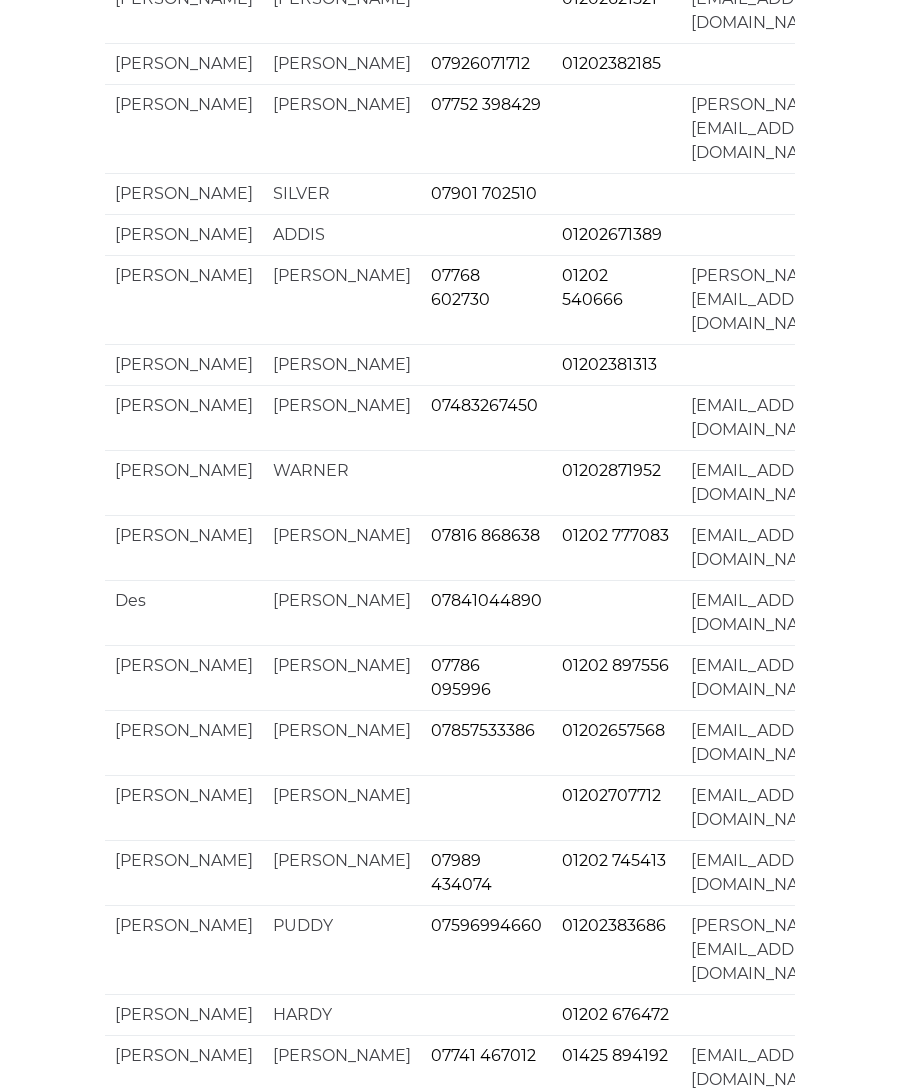 click on "4" at bounding box center (562, 2630) 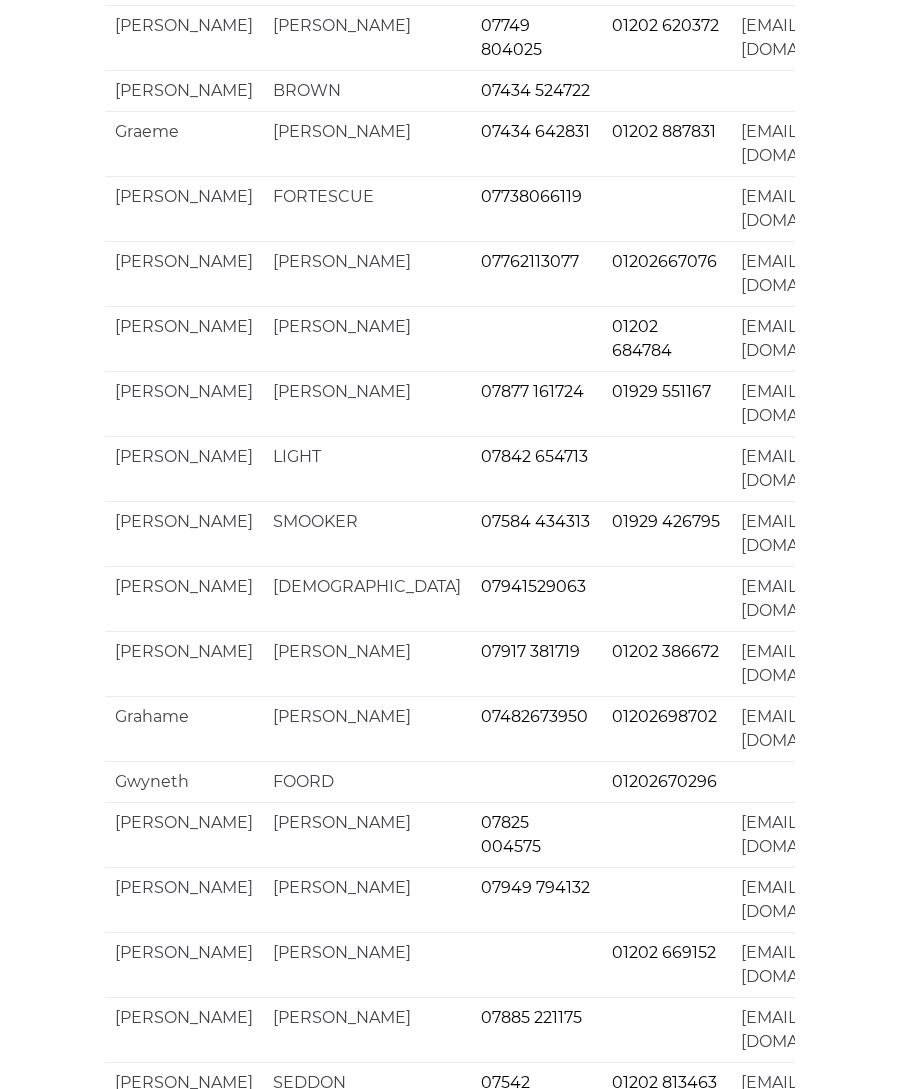 scroll, scrollTop: 4461, scrollLeft: 0, axis: vertical 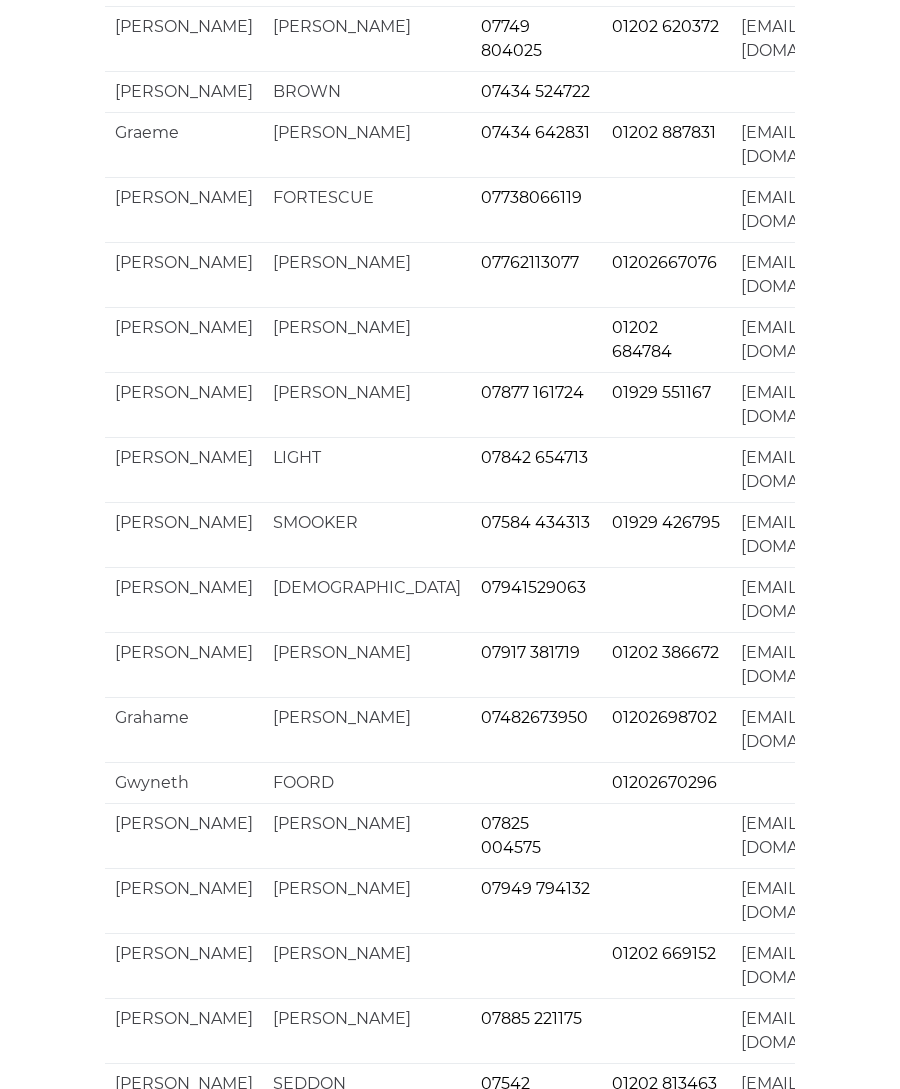 click on "5" at bounding box center [608, 2846] 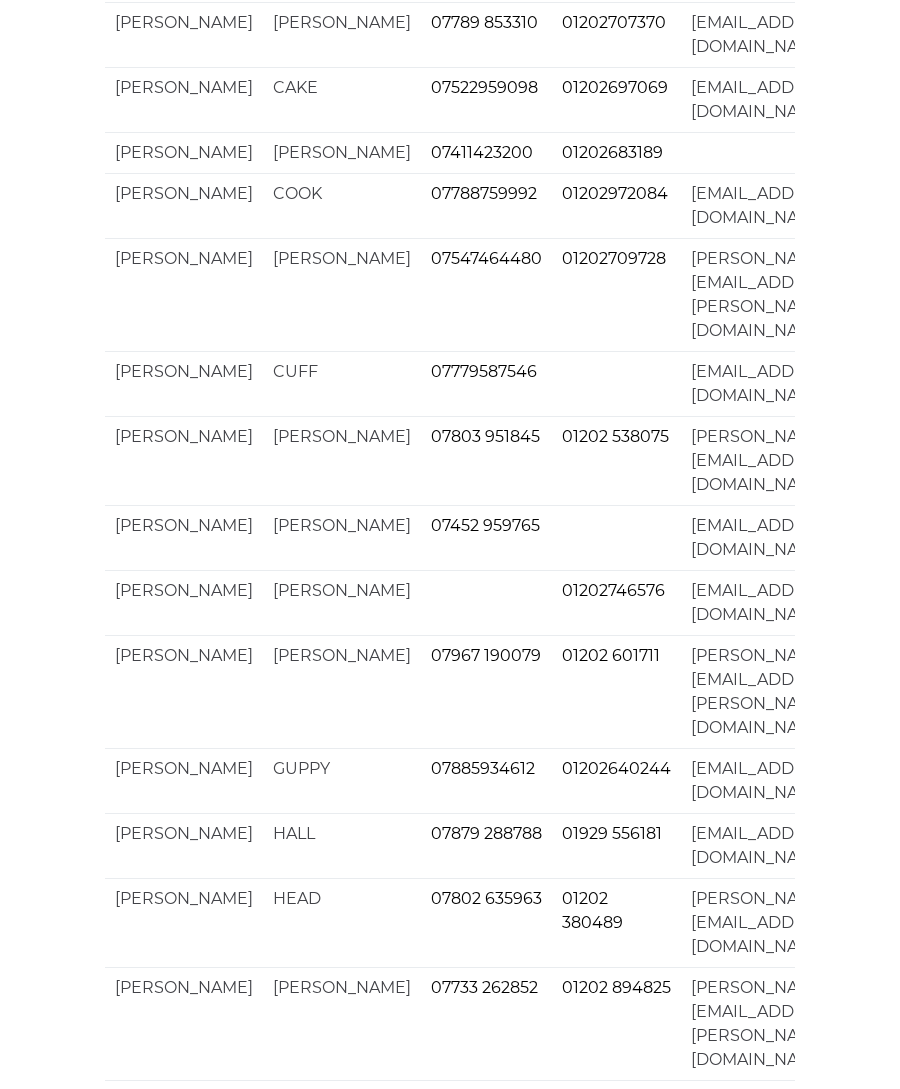 scroll, scrollTop: 4605, scrollLeft: 0, axis: vertical 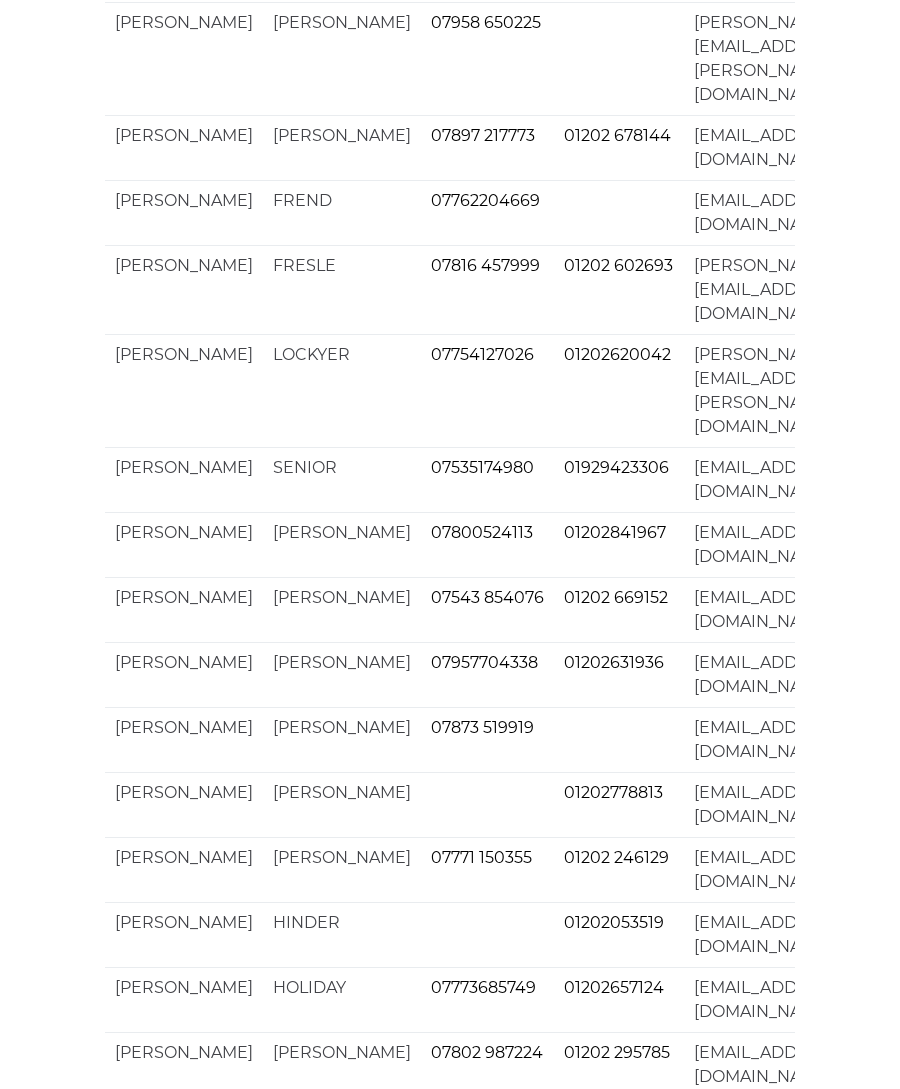 click on "[PERSON_NAME][EMAIL_ADDRESS][DOMAIN_NAME]" at bounding box center (769, 1514) 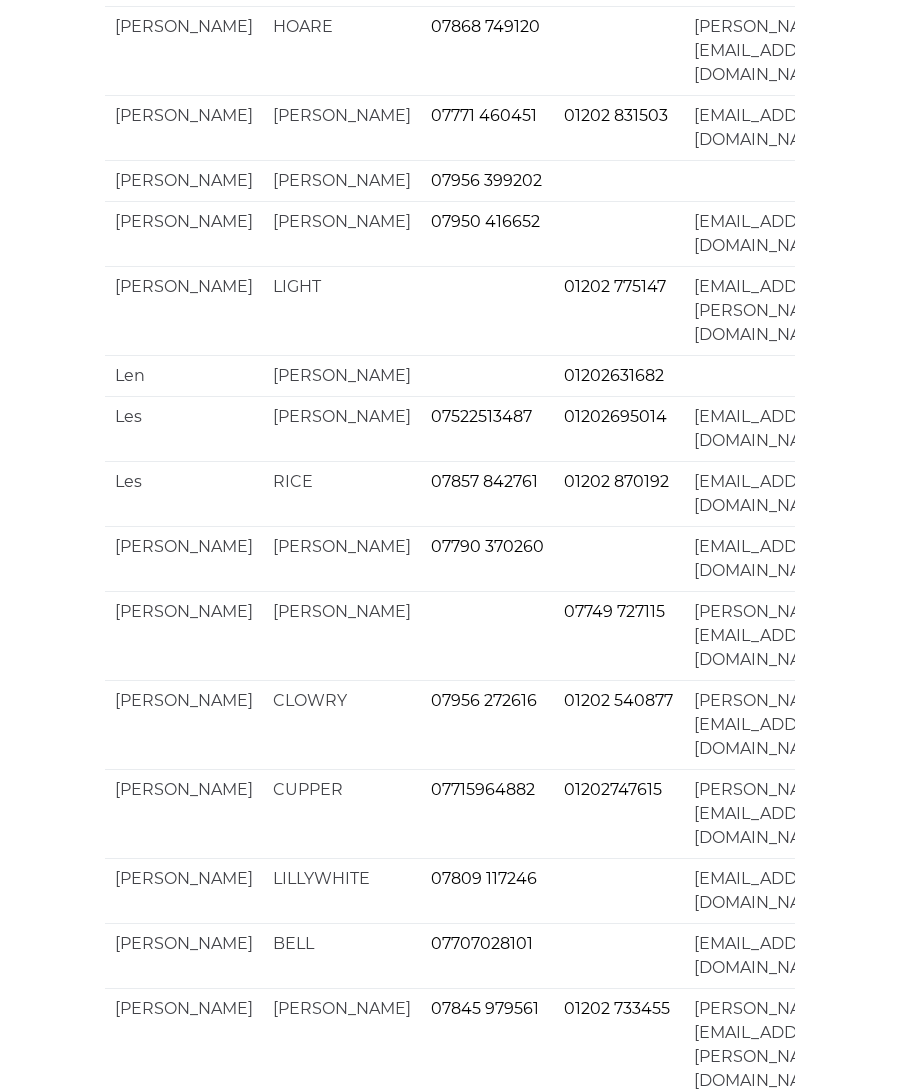 scroll, scrollTop: 4485, scrollLeft: 0, axis: vertical 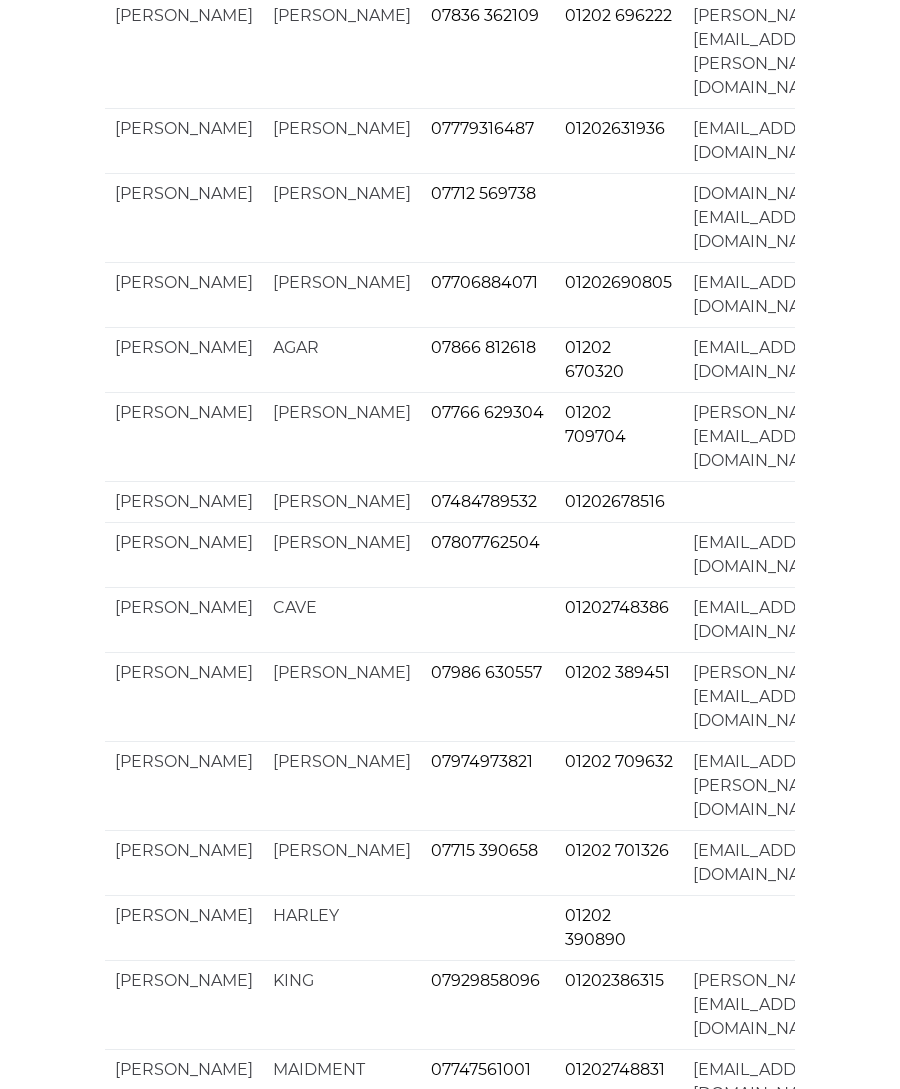 click on "8" at bounding box center (608, 2750) 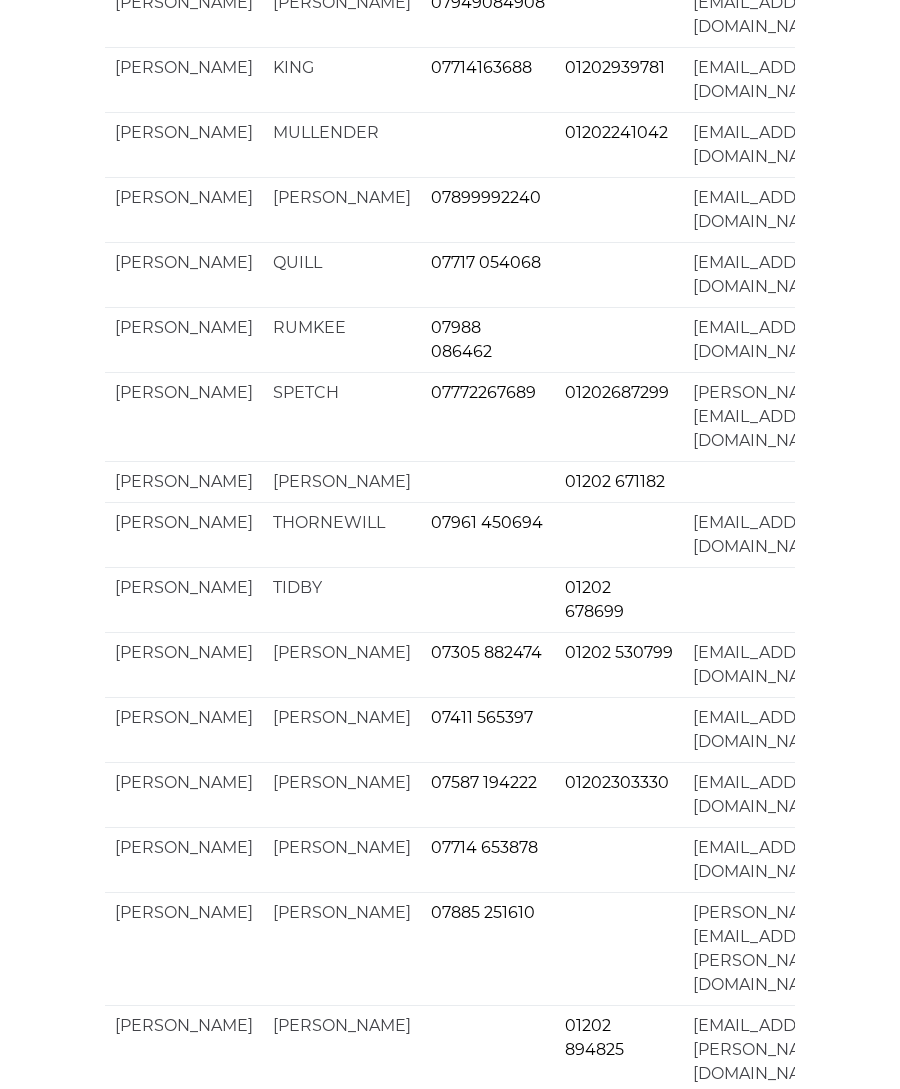 scroll, scrollTop: 4365, scrollLeft: 0, axis: vertical 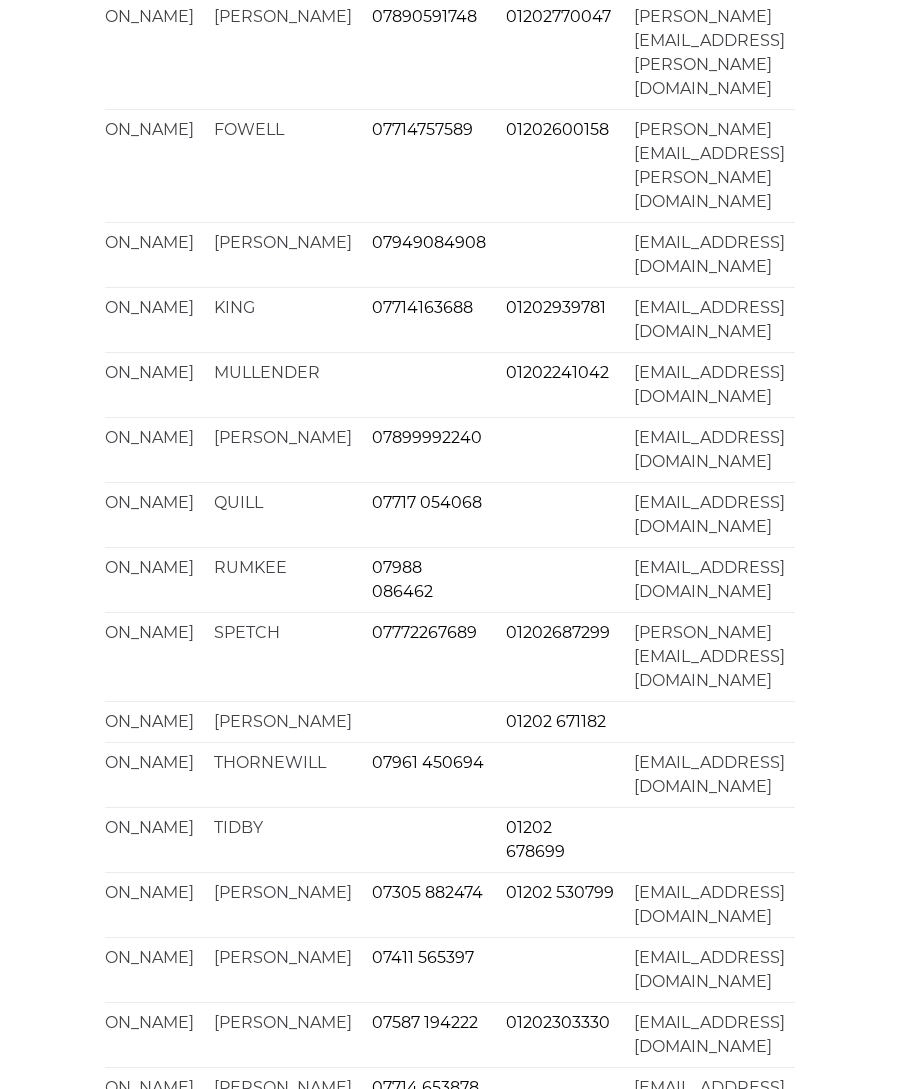 click on "8" at bounding box center (492, 3254) 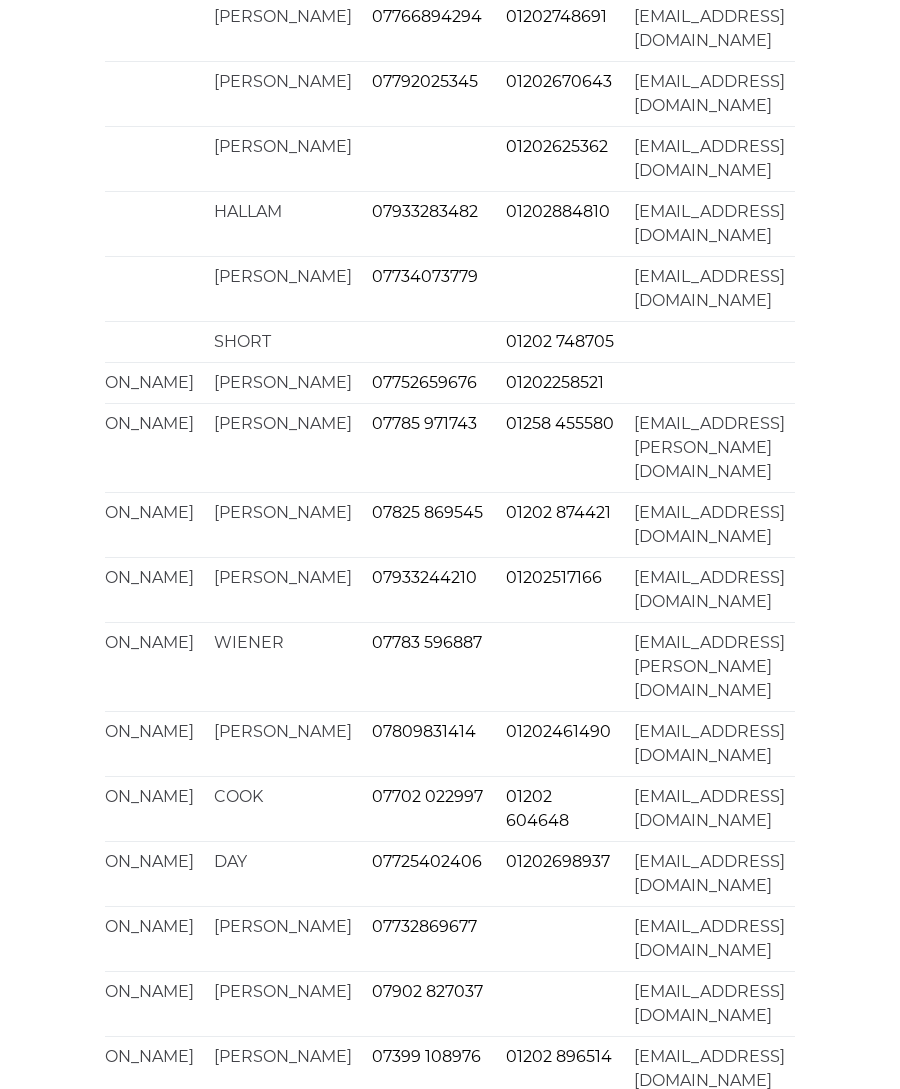 scroll, scrollTop: 3195, scrollLeft: 0, axis: vertical 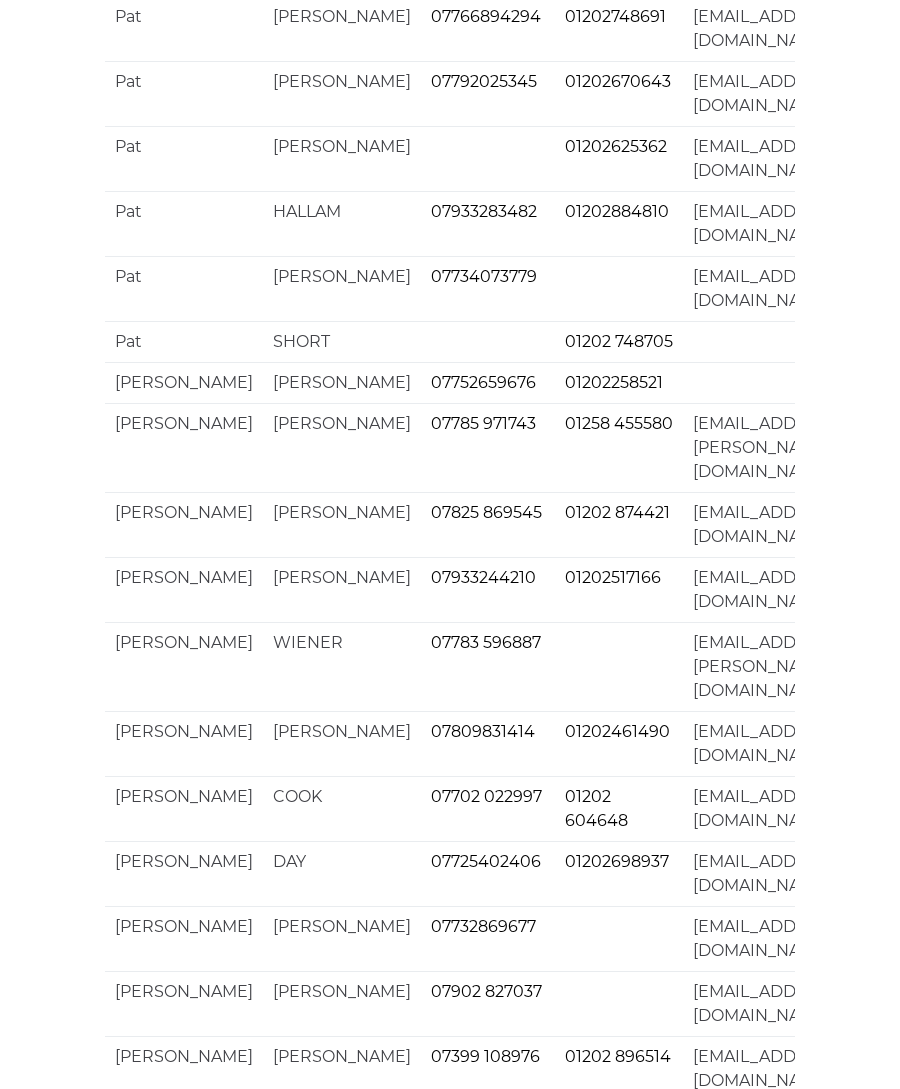click on "[EMAIL_ADDRESS][DOMAIN_NAME]" at bounding box center [768, 2074] 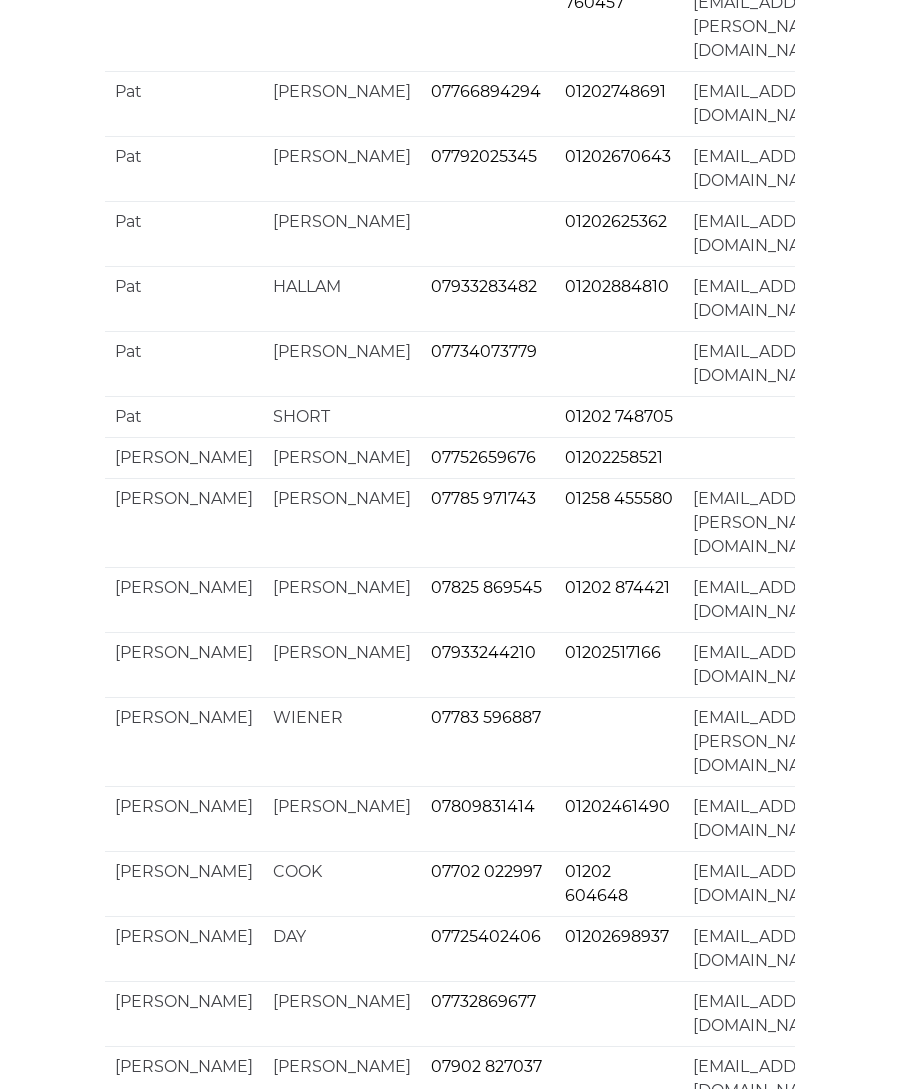 scroll, scrollTop: 3122, scrollLeft: 0, axis: vertical 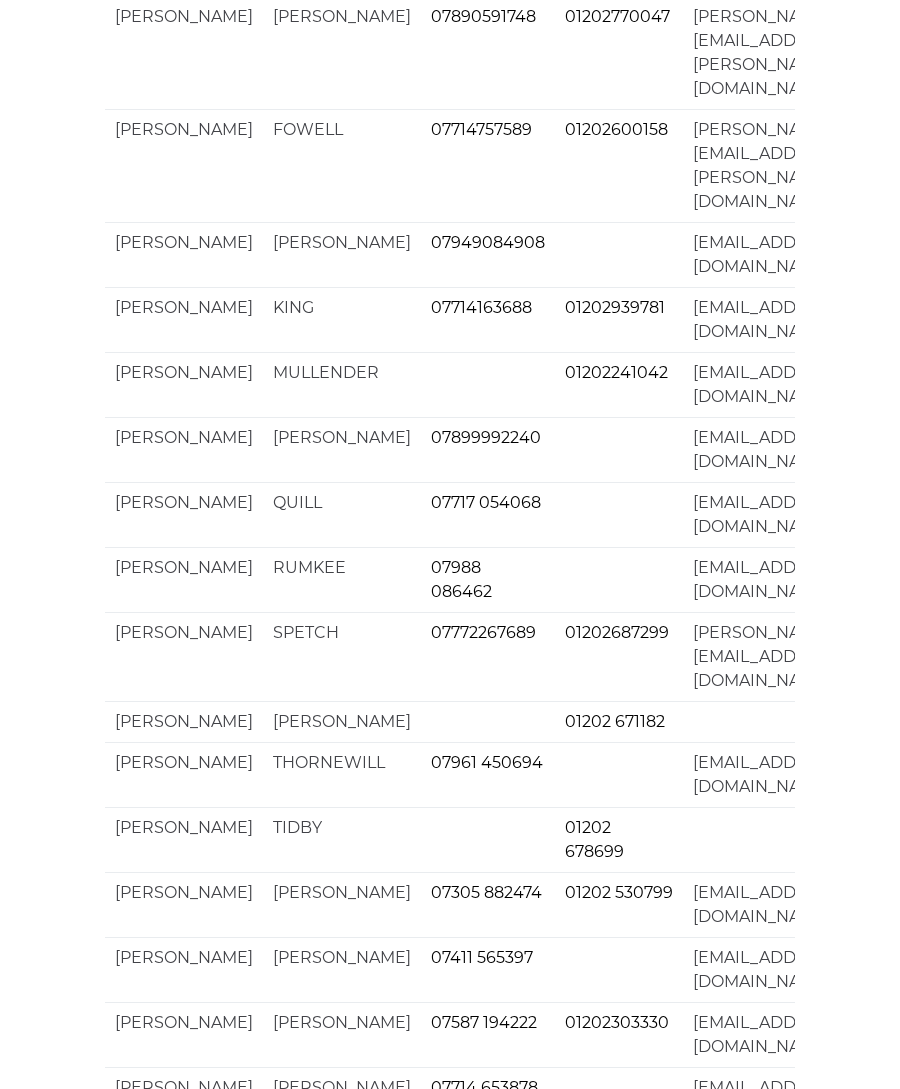 click on "9" at bounding box center (597, 3254) 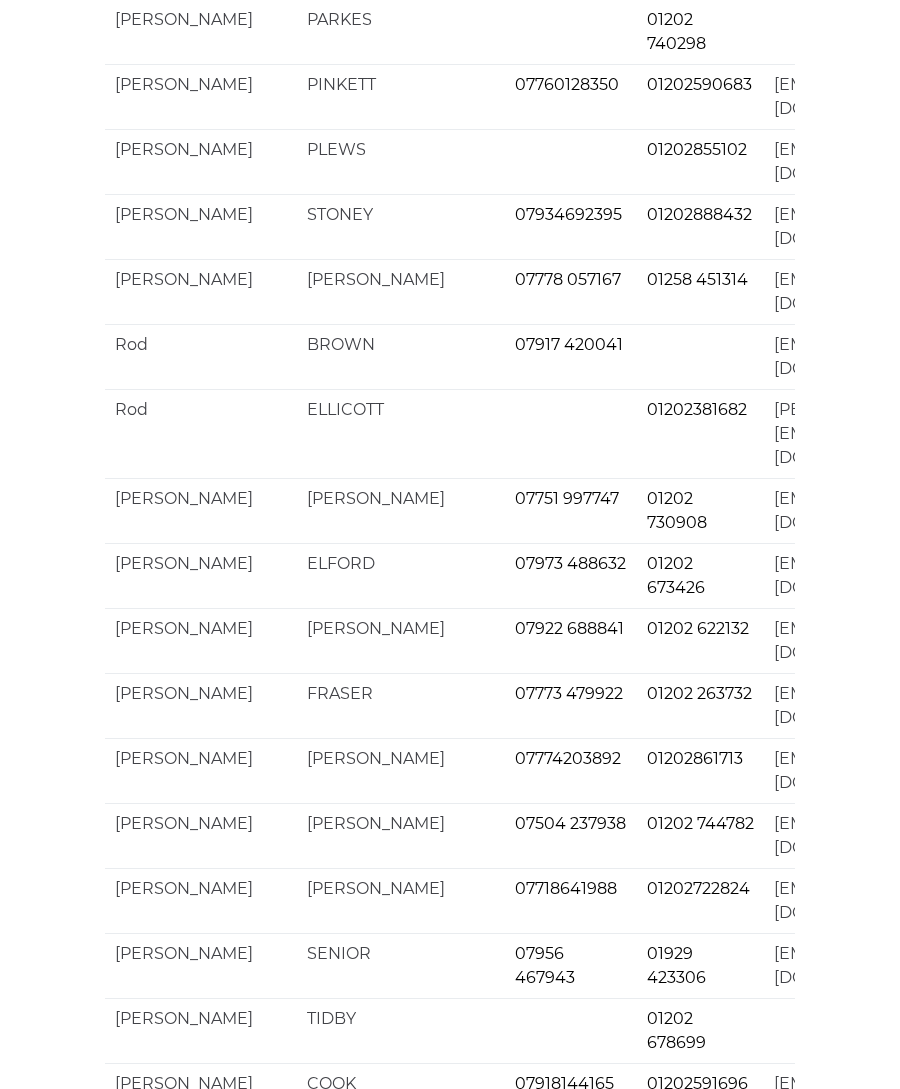 click on "10" at bounding box center [646, 2894] 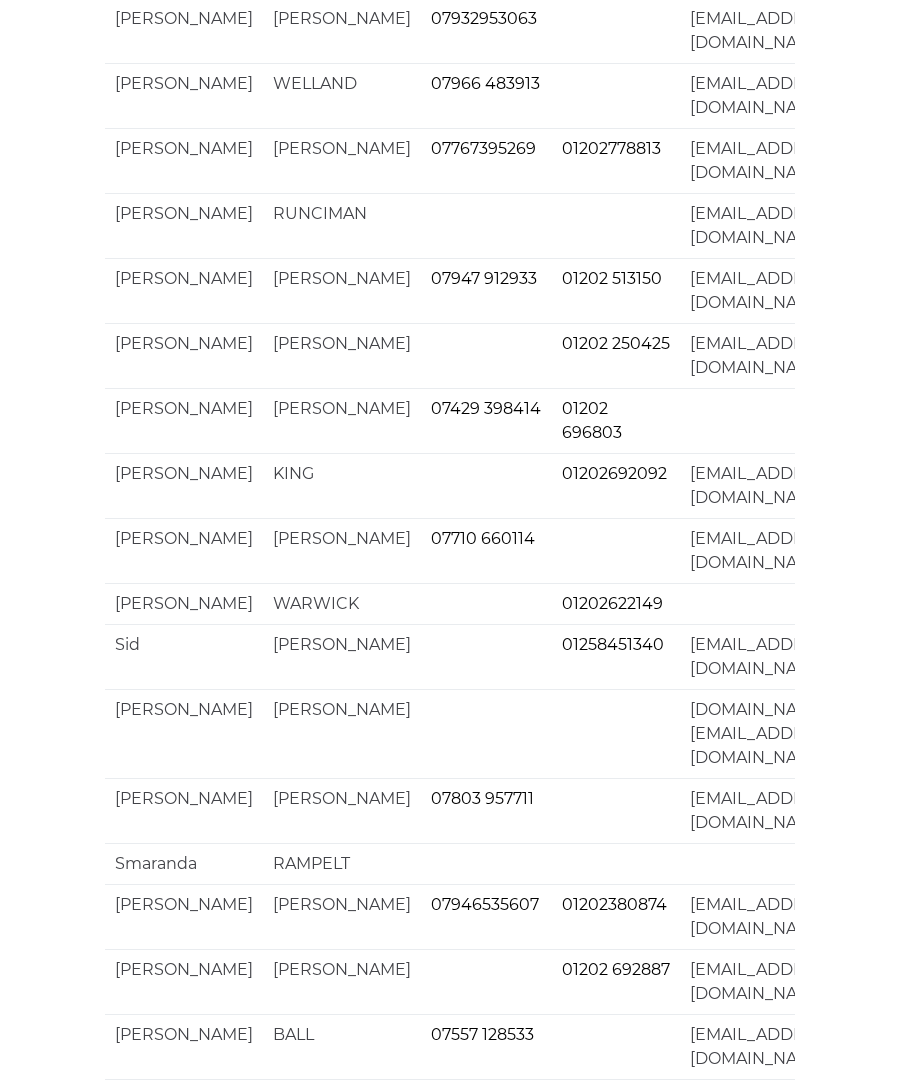scroll, scrollTop: 720, scrollLeft: 0, axis: vertical 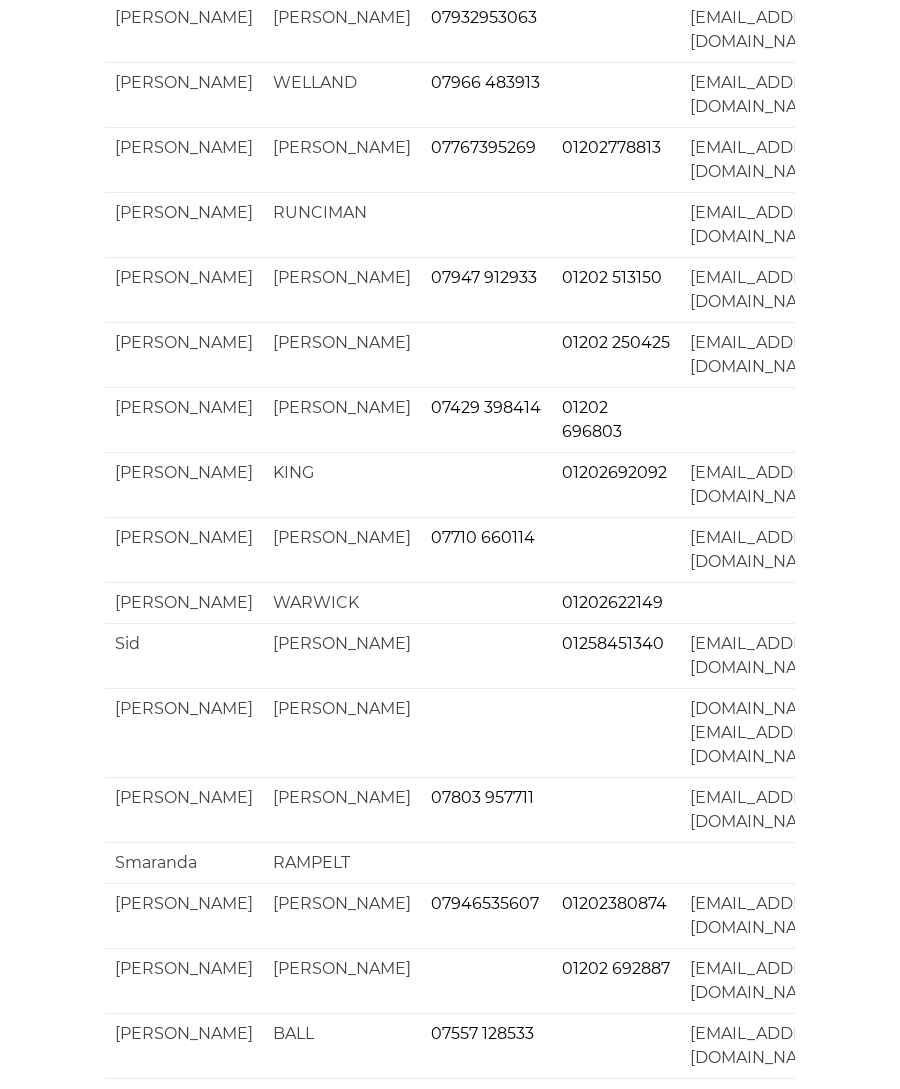 click on "Show  10 25 50 100  entries Search:
First name / nickname Surname Mobile number Home number Email
[PERSON_NAME]" at bounding box center [450, 3010] 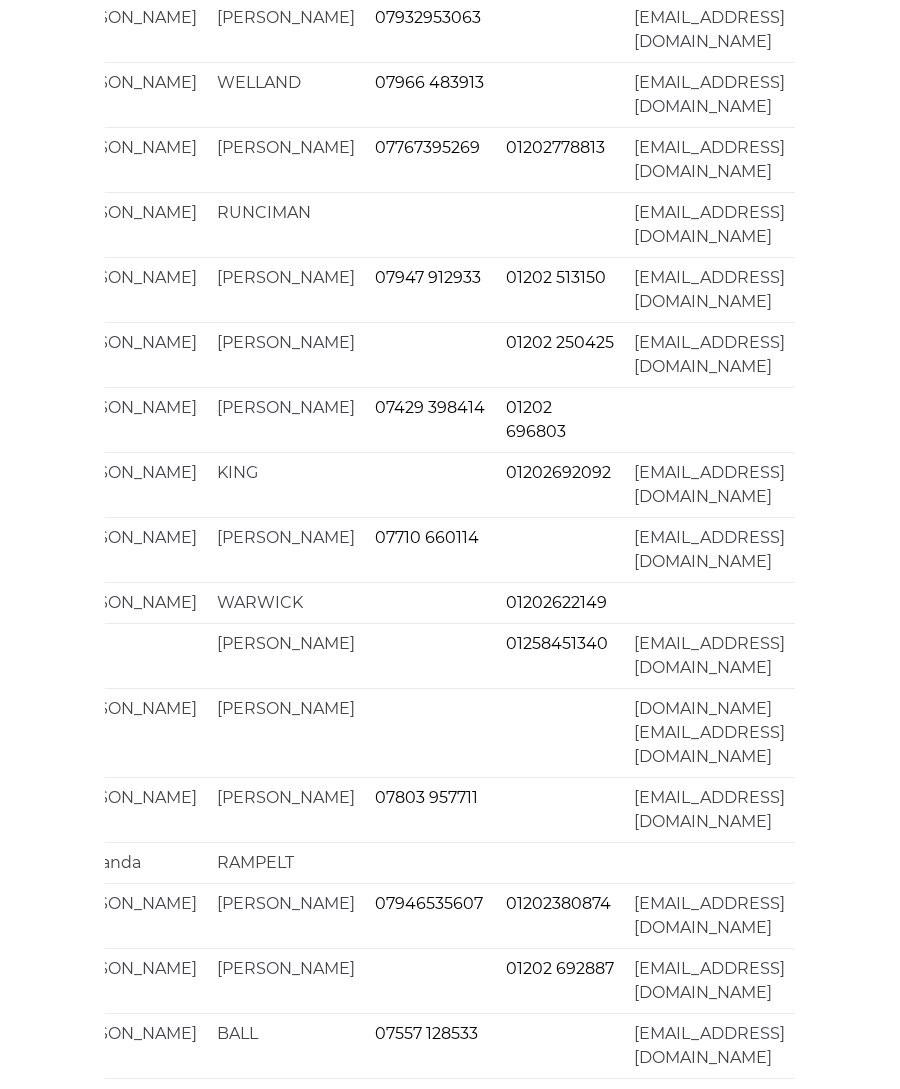 scroll, scrollTop: 0, scrollLeft: 104, axis: horizontal 